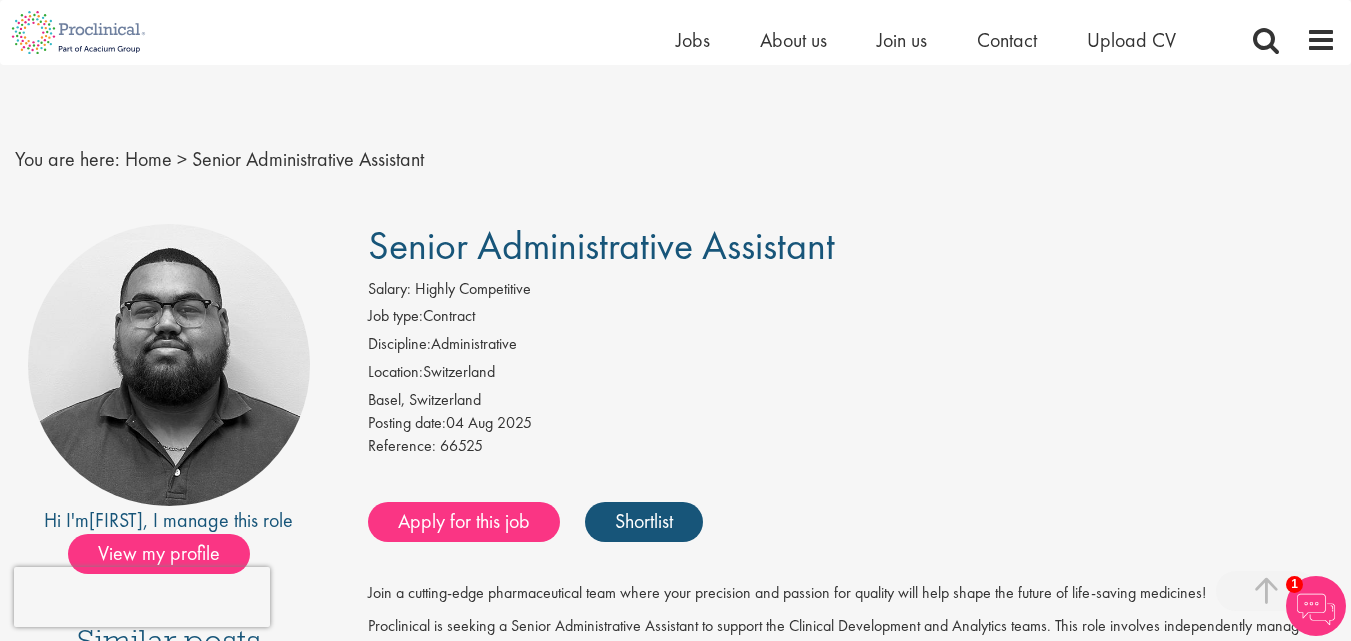 scroll, scrollTop: 330, scrollLeft: 0, axis: vertical 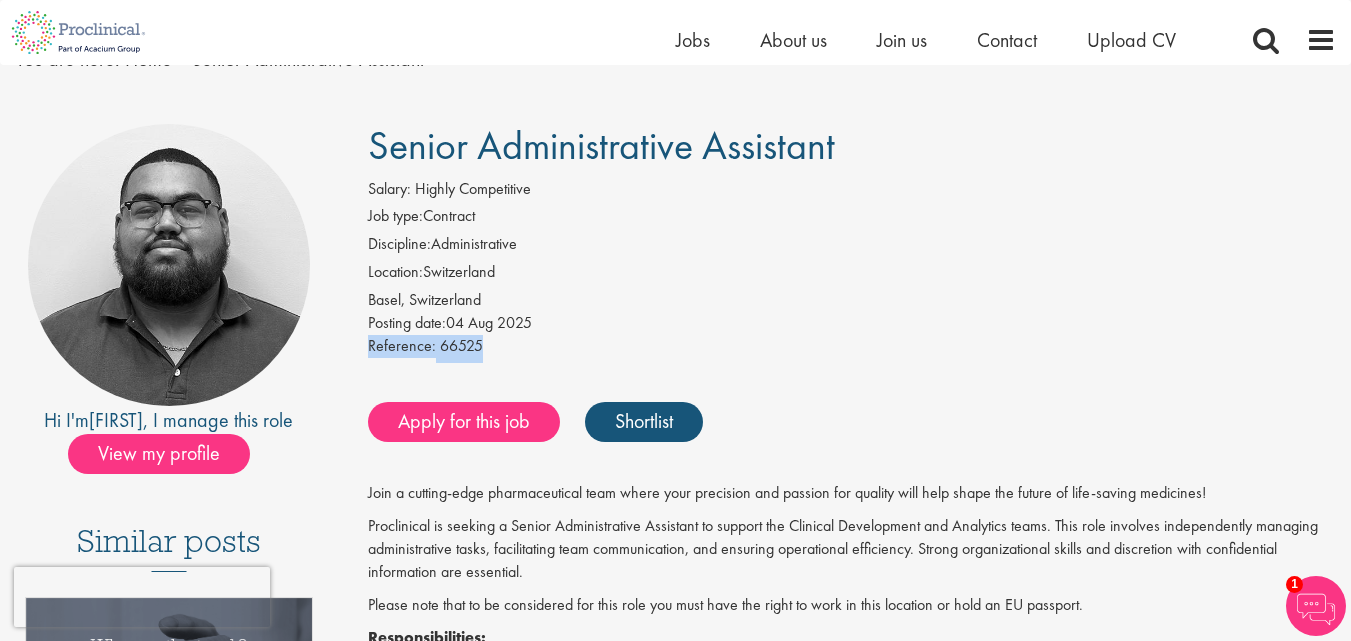 drag, startPoint x: 485, startPoint y: 345, endPoint x: 367, endPoint y: 345, distance: 118 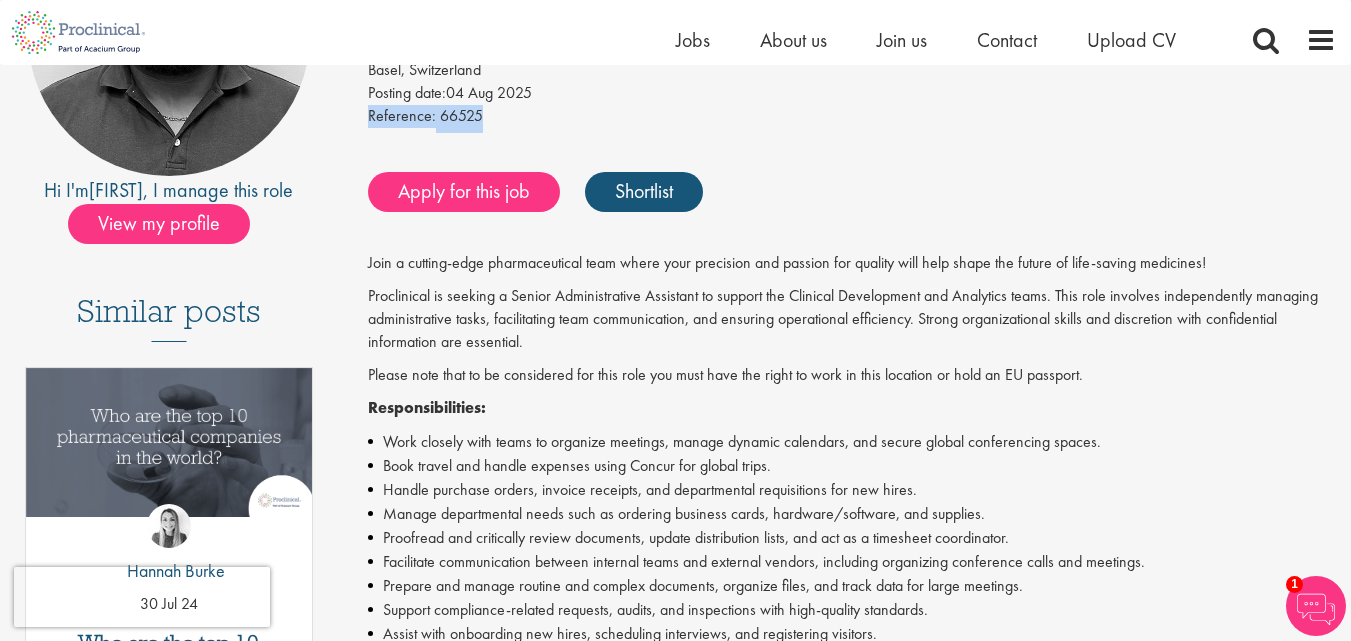 scroll, scrollTop: 400, scrollLeft: 0, axis: vertical 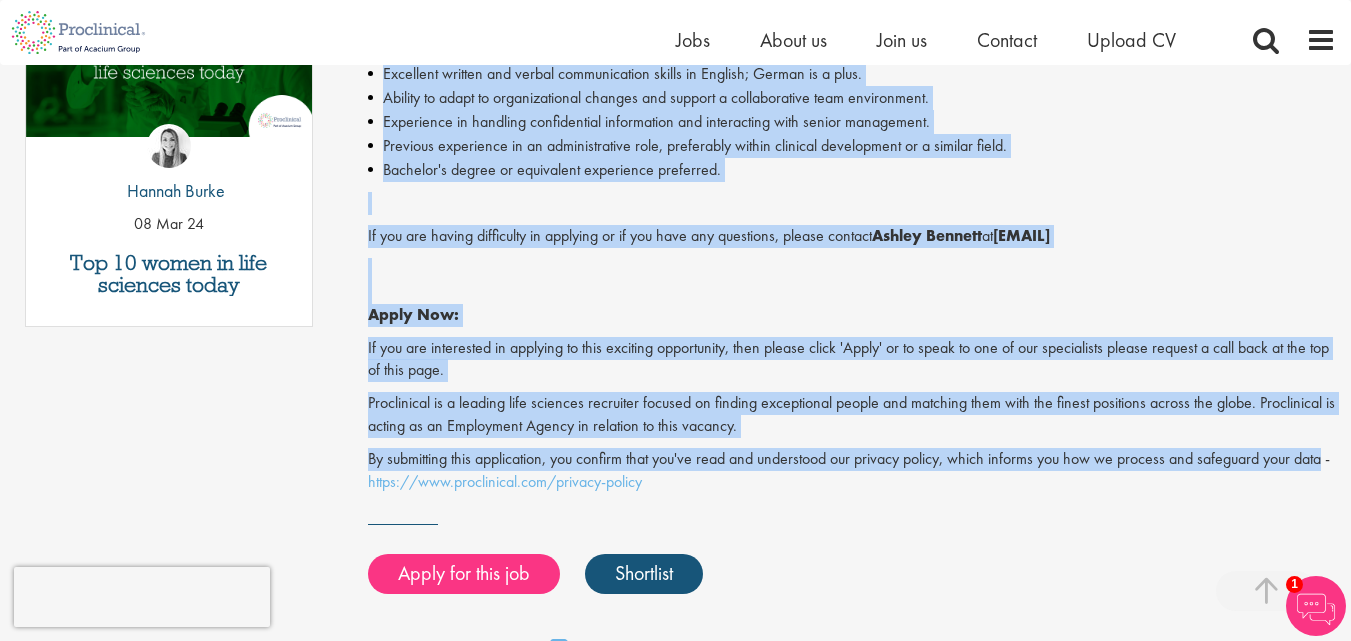 drag, startPoint x: 371, startPoint y: 272, endPoint x: 1360, endPoint y: 454, distance: 1005.6068 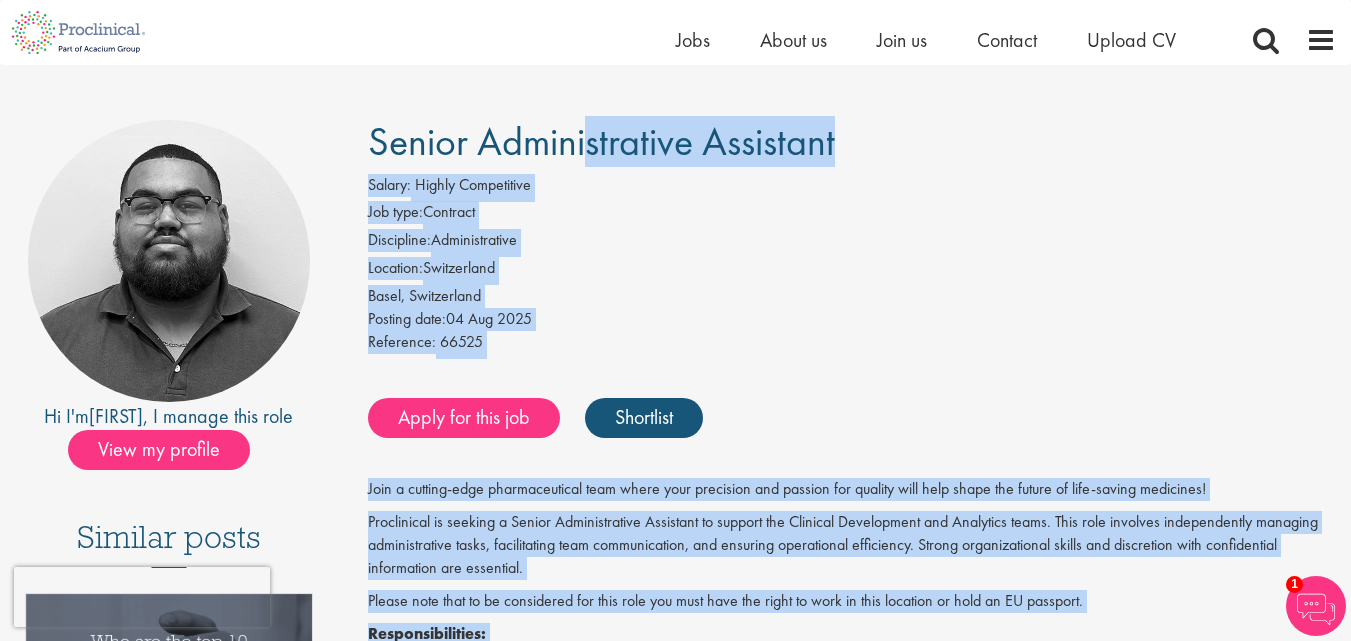 scroll, scrollTop: 100, scrollLeft: 0, axis: vertical 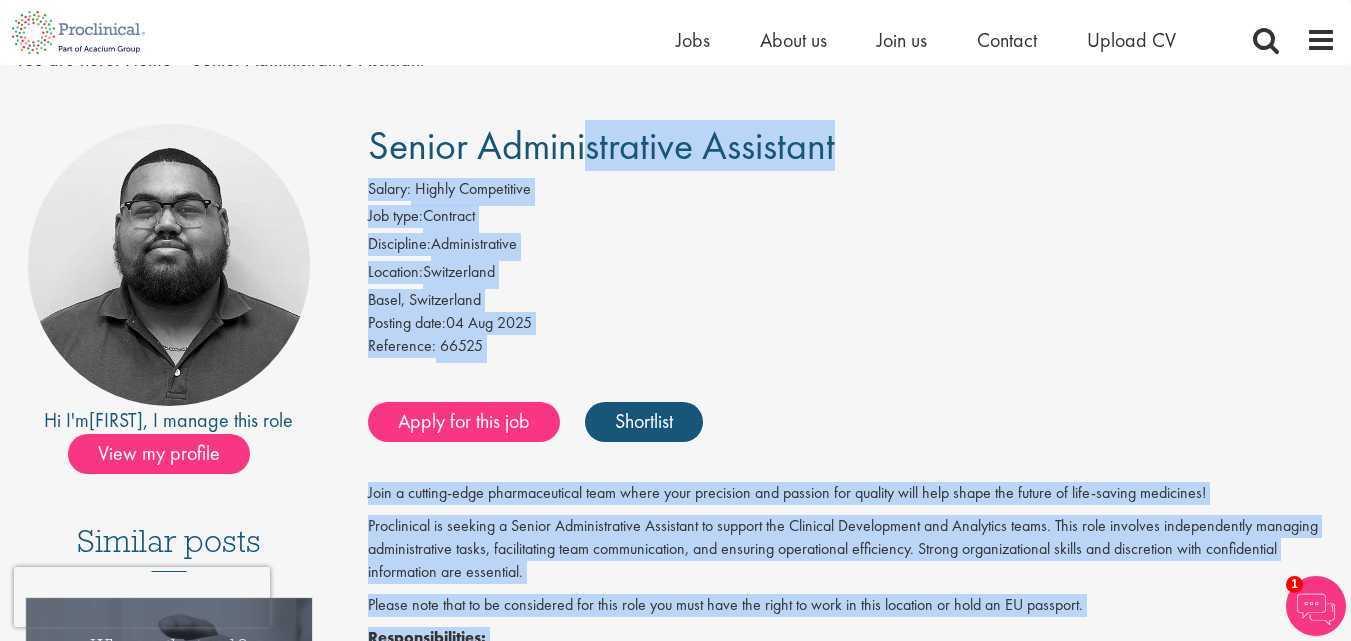 click on "Discipline:
Administrative" at bounding box center [852, 247] 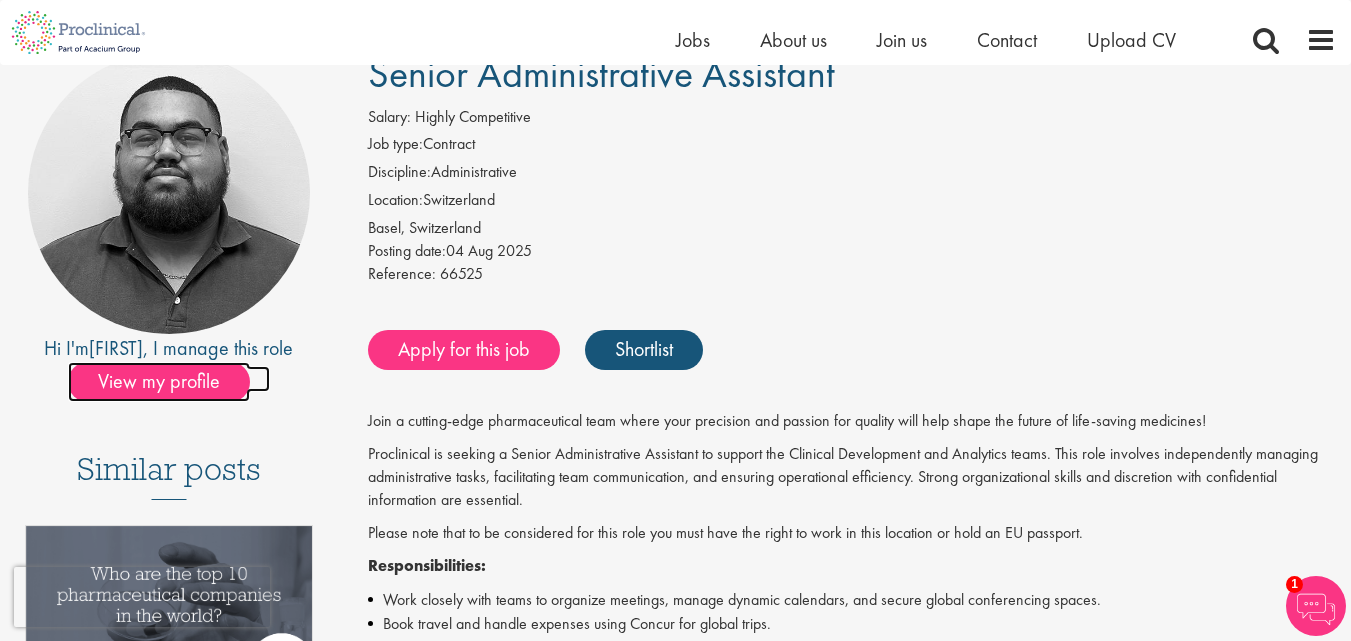 scroll, scrollTop: 200, scrollLeft: 0, axis: vertical 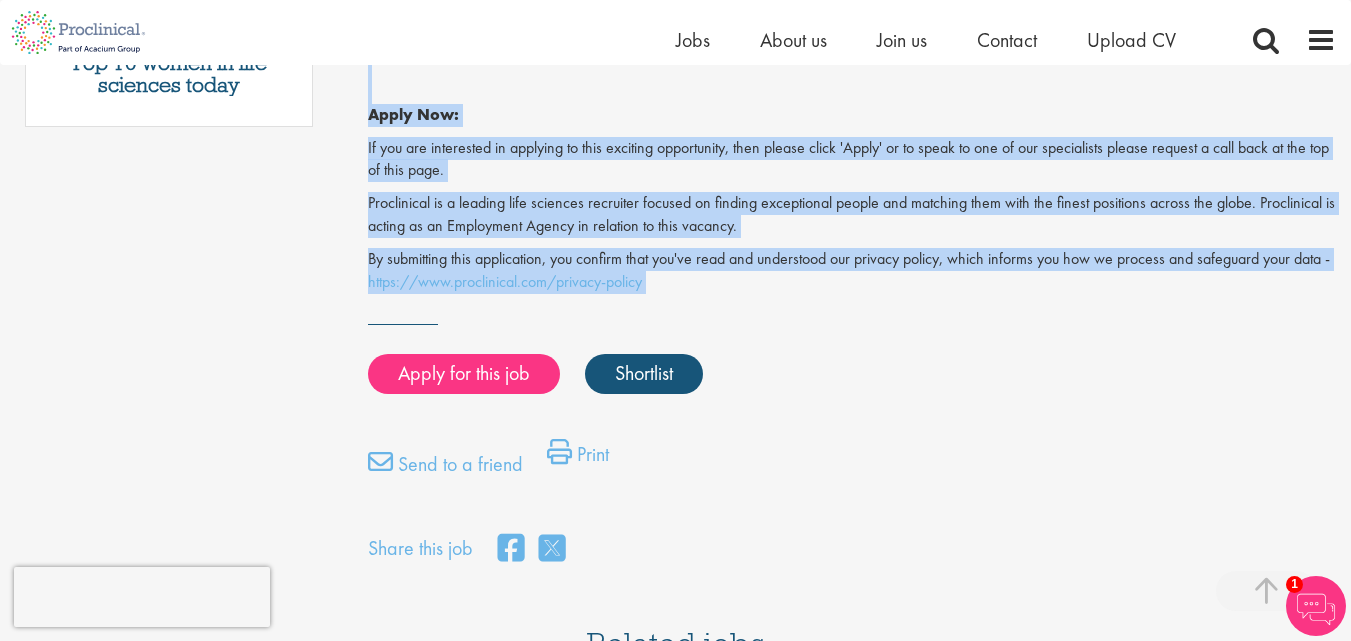 drag, startPoint x: 374, startPoint y: 263, endPoint x: 793, endPoint y: 318, distance: 422.59436 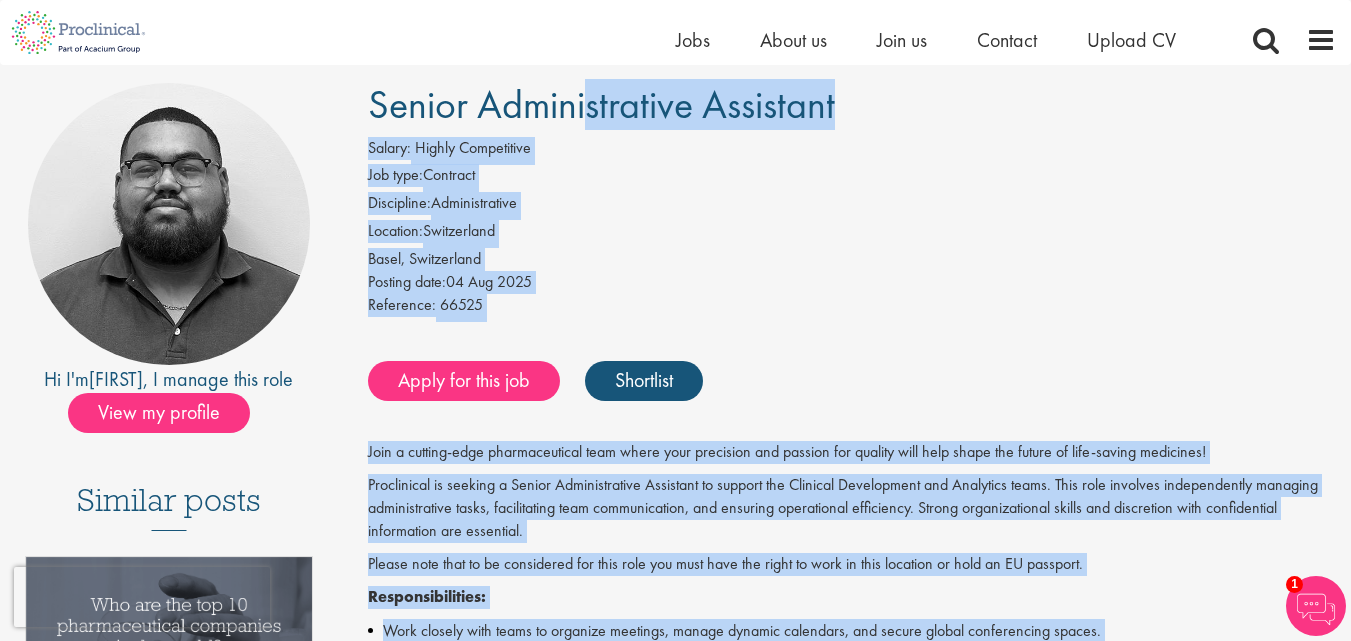 scroll, scrollTop: 100, scrollLeft: 0, axis: vertical 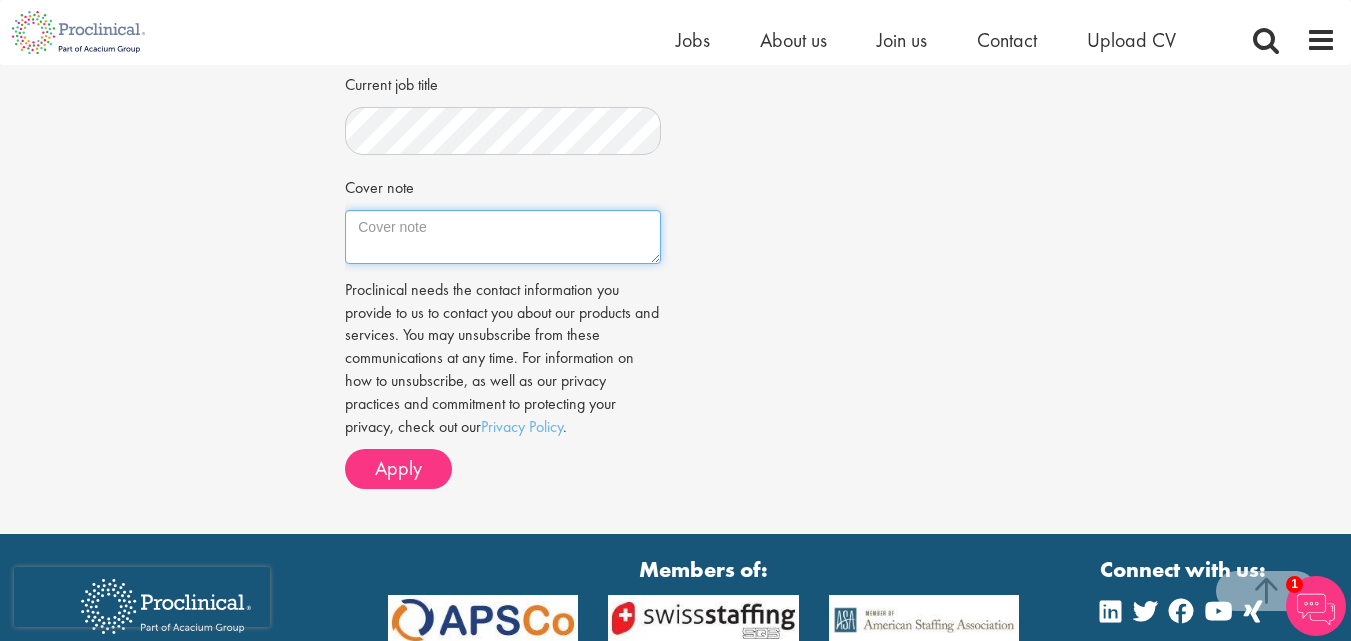 click on "Cover note" at bounding box center (502, 237) 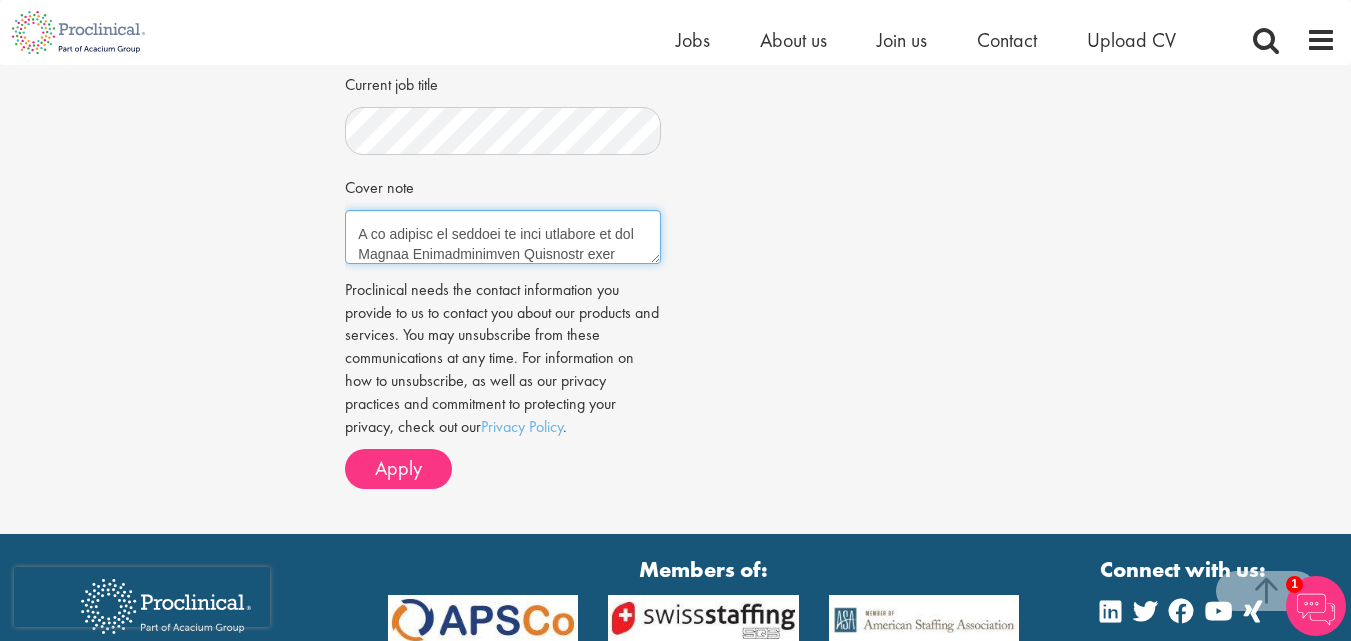 scroll, scrollTop: 0, scrollLeft: 0, axis: both 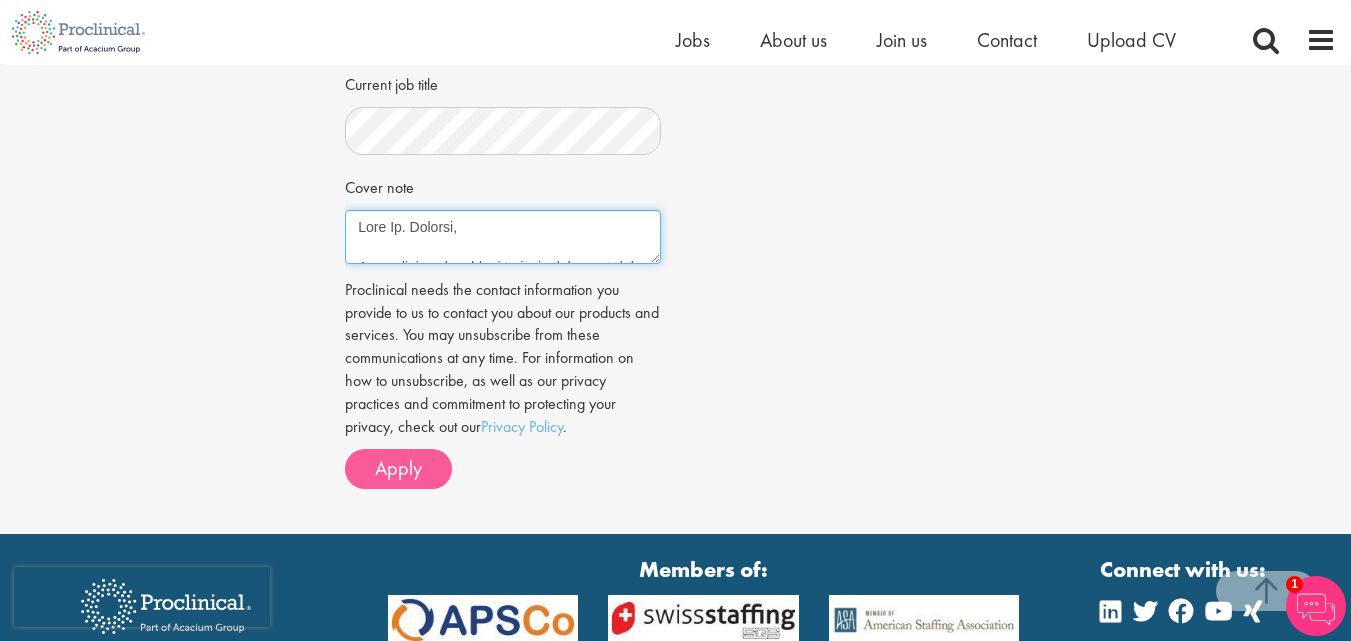type on "Dear Mr. Bennett,
I am writing to express my keen interest in the Senior Administrative Assistant role (Reference: 66525) in Basel advertised by Proclinical. With over seven years of experience in high-level administrative roles, prior experience in the pharmaceutical industry in Basel, and a strong scientific background, I am confident in my ability to contribute meaningfully to the Clinical Development and Analytics teams on question.
A native English speaker with B1-level German, I hold an EU passport and am fully eligible to work in Switzerland. I plan to relocate to Basel in the coming months and am excited about the opportunity to return to a pharmaceutical setting where I can apply my strong organizational skills, discretion, and collaborative mindset to support life-changing work in clinical development.
In my current role as Executive Assistant to the CEO and Board at Screen Ireland, I independently manage dynamic calendars, global travel, budgets, expenses, and POs, and also support team onboa..." 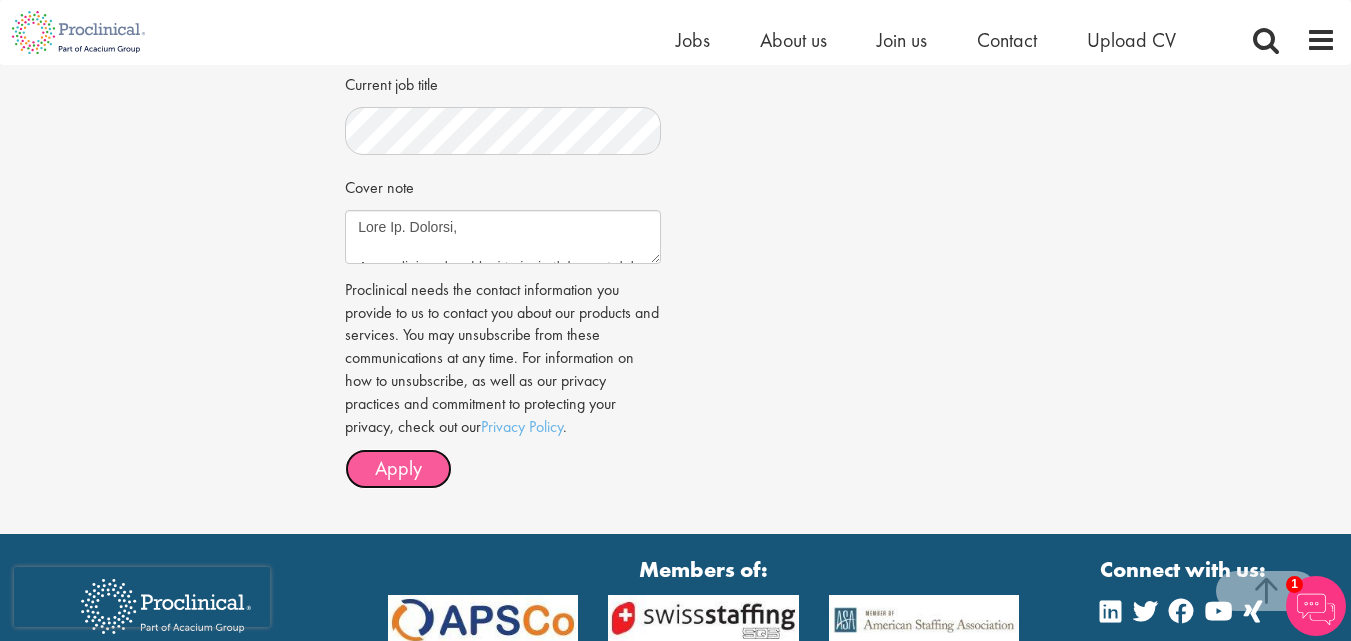 click on "Apply" at bounding box center (398, 468) 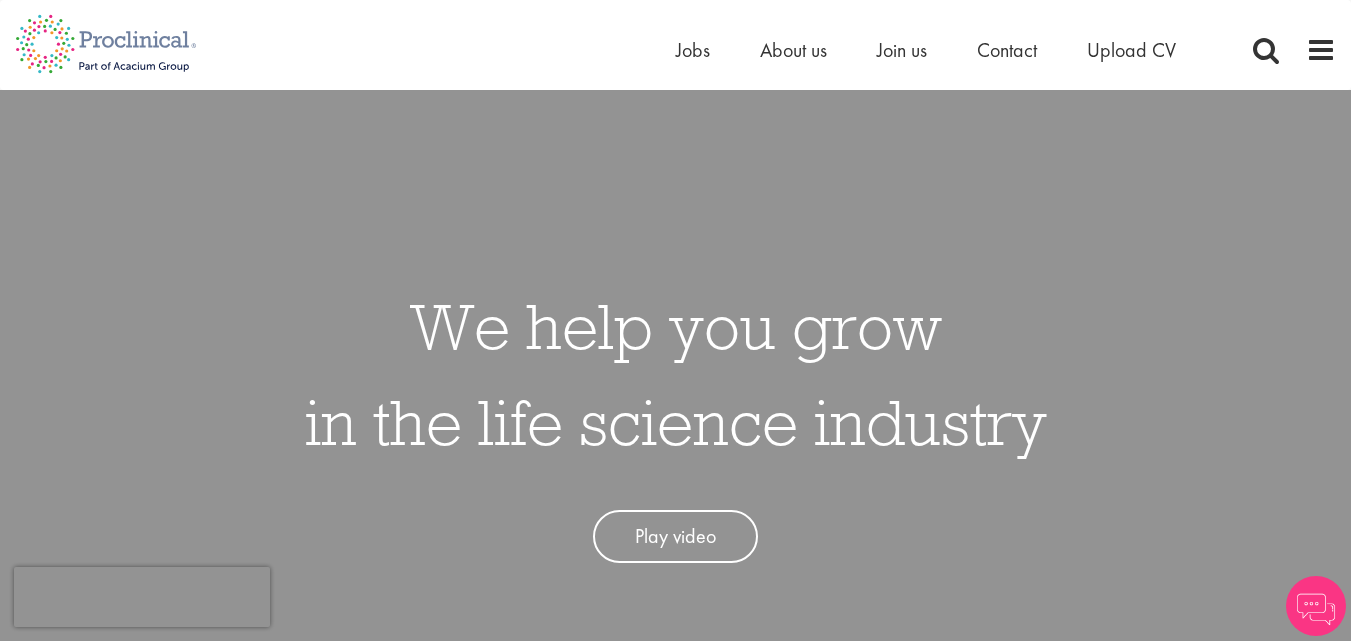 scroll, scrollTop: 0, scrollLeft: 0, axis: both 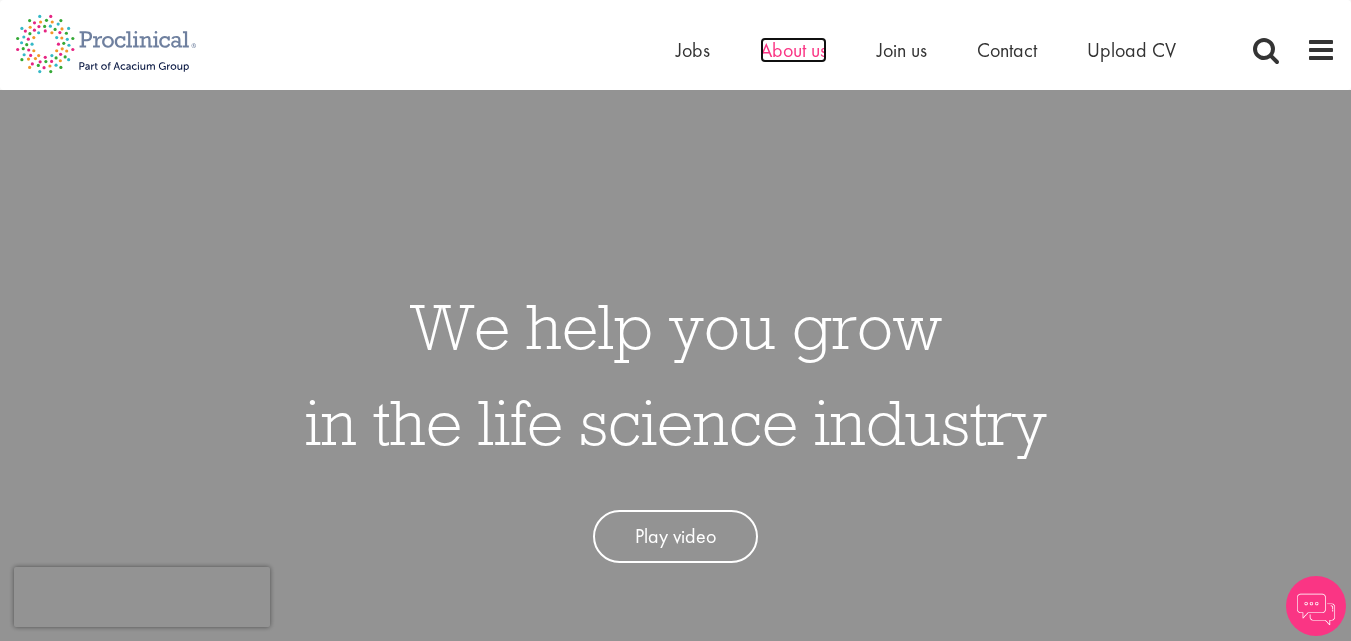 click on "About us" at bounding box center [793, 50] 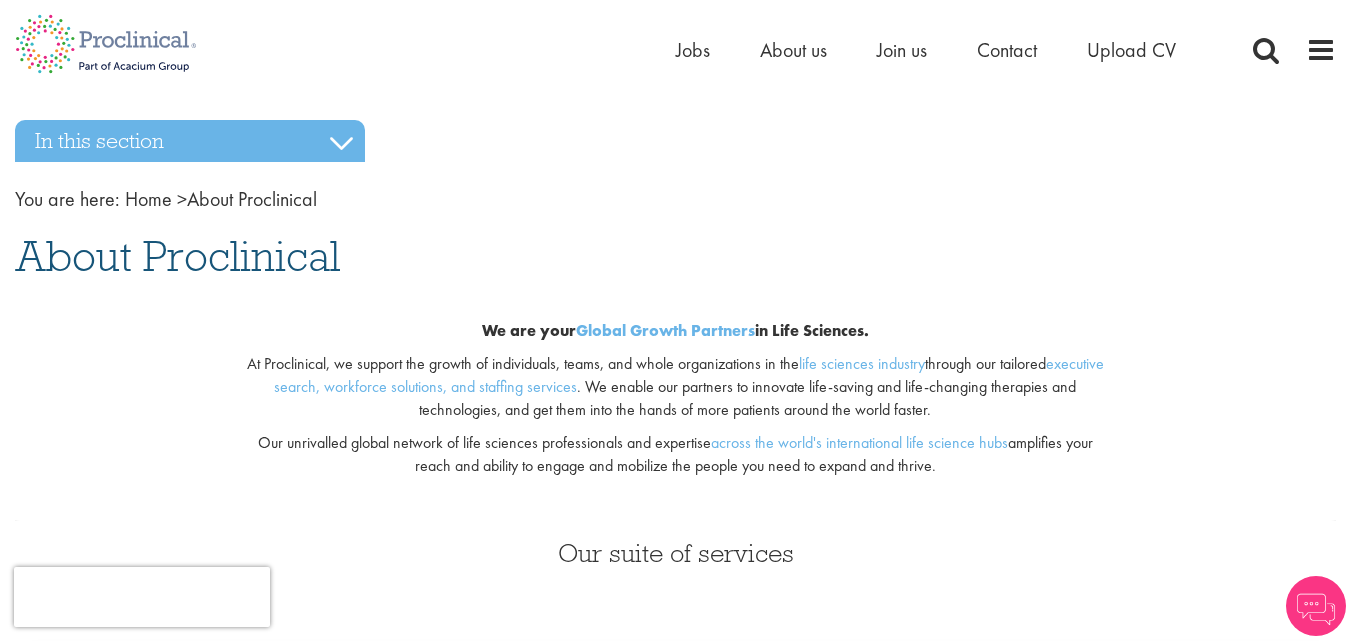 scroll, scrollTop: 0, scrollLeft: 0, axis: both 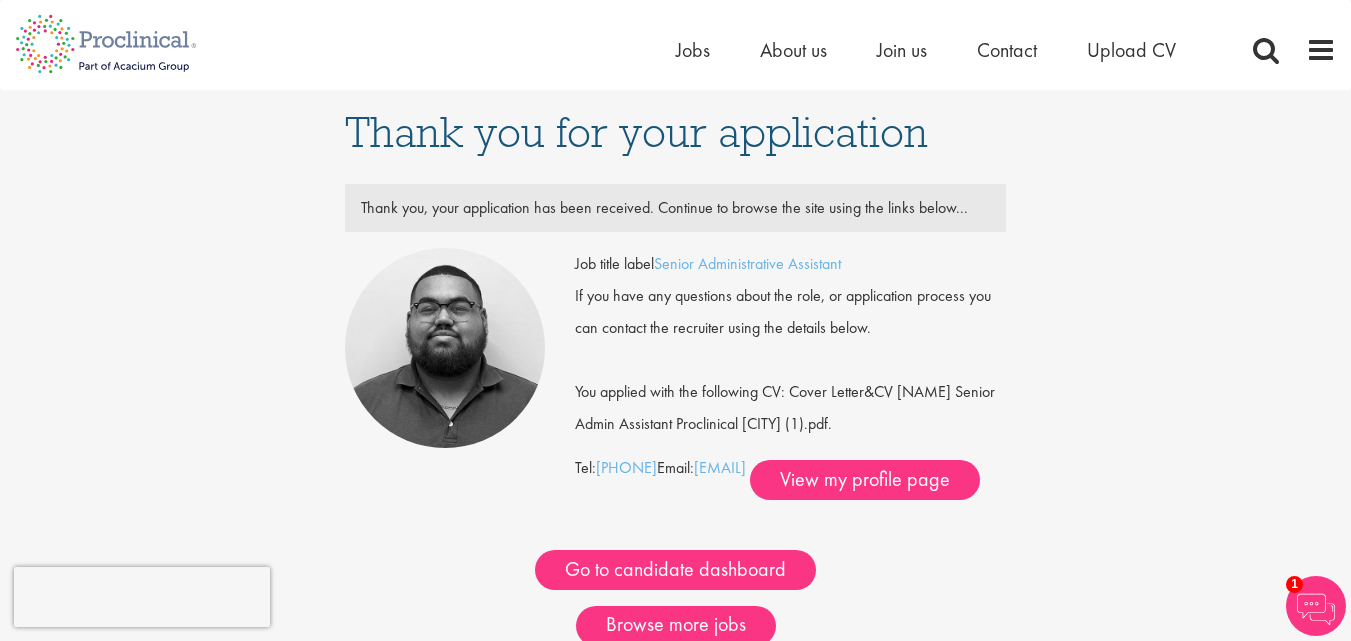drag, startPoint x: 349, startPoint y: 117, endPoint x: 957, endPoint y: 452, distance: 694.18225 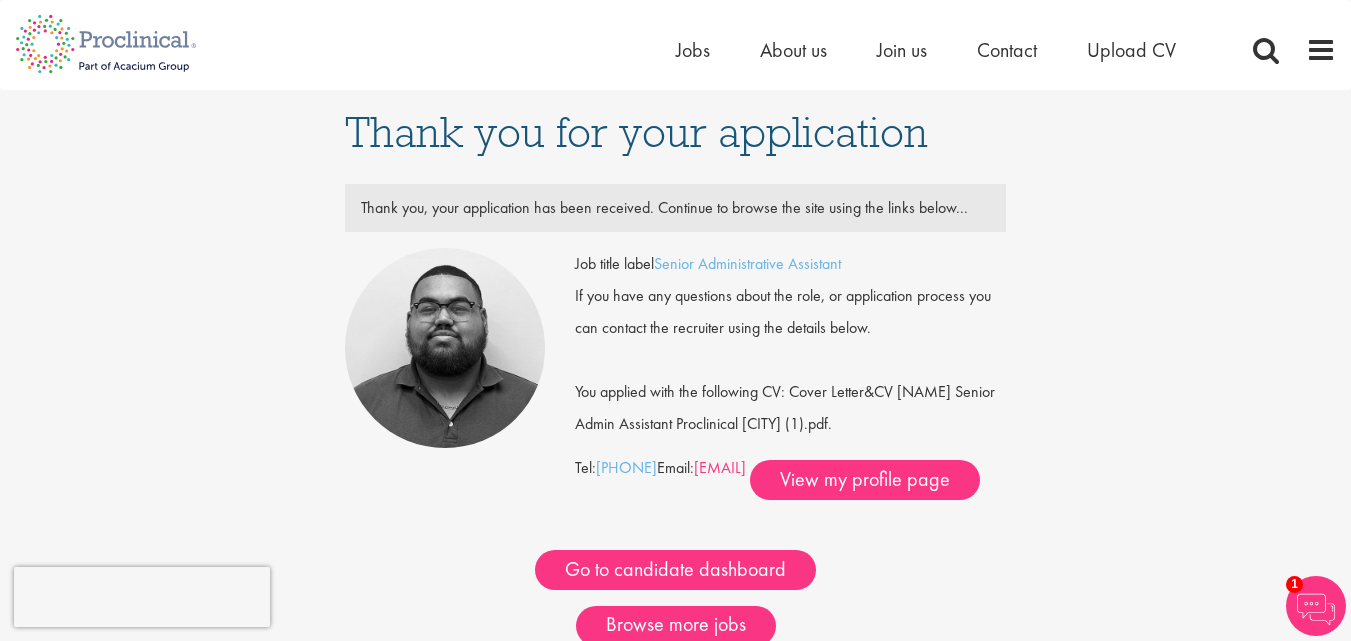 drag, startPoint x: 956, startPoint y: 457, endPoint x: 762, endPoint y: 451, distance: 194.09276 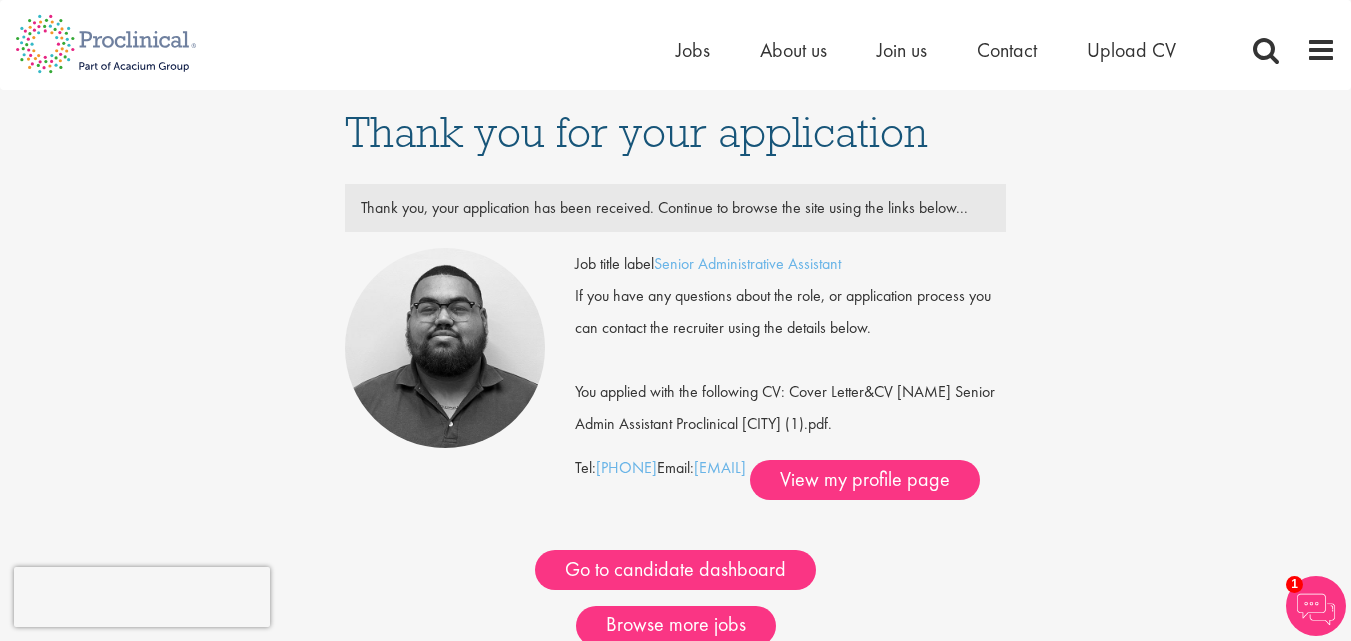 copy on "[EMAIL]" 